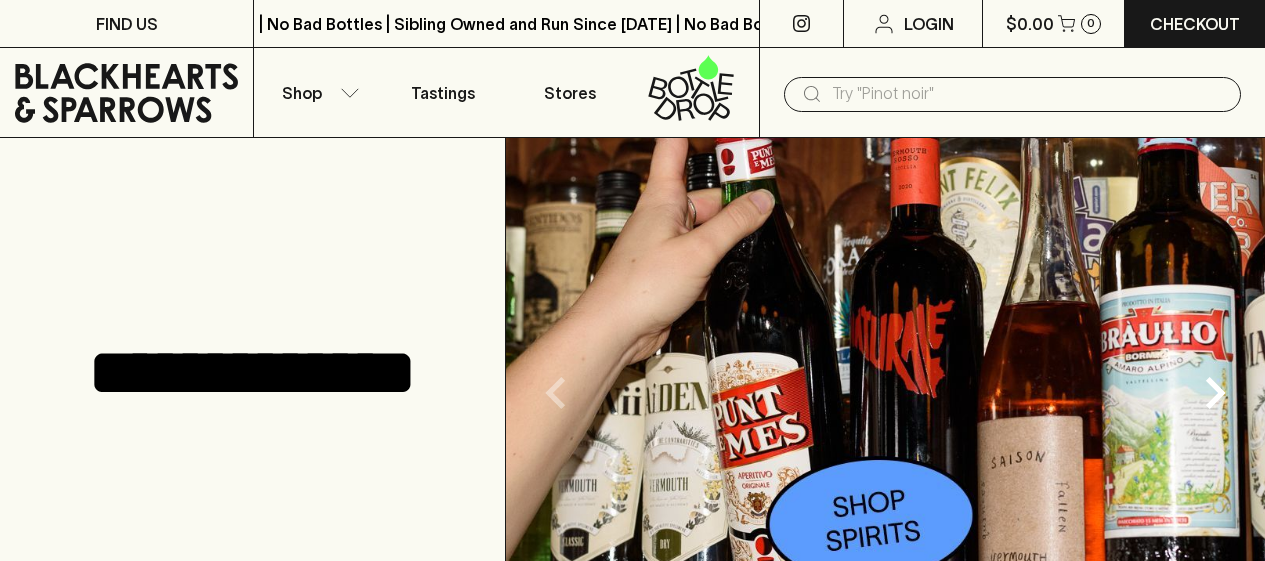 scroll, scrollTop: 0, scrollLeft: 0, axis: both 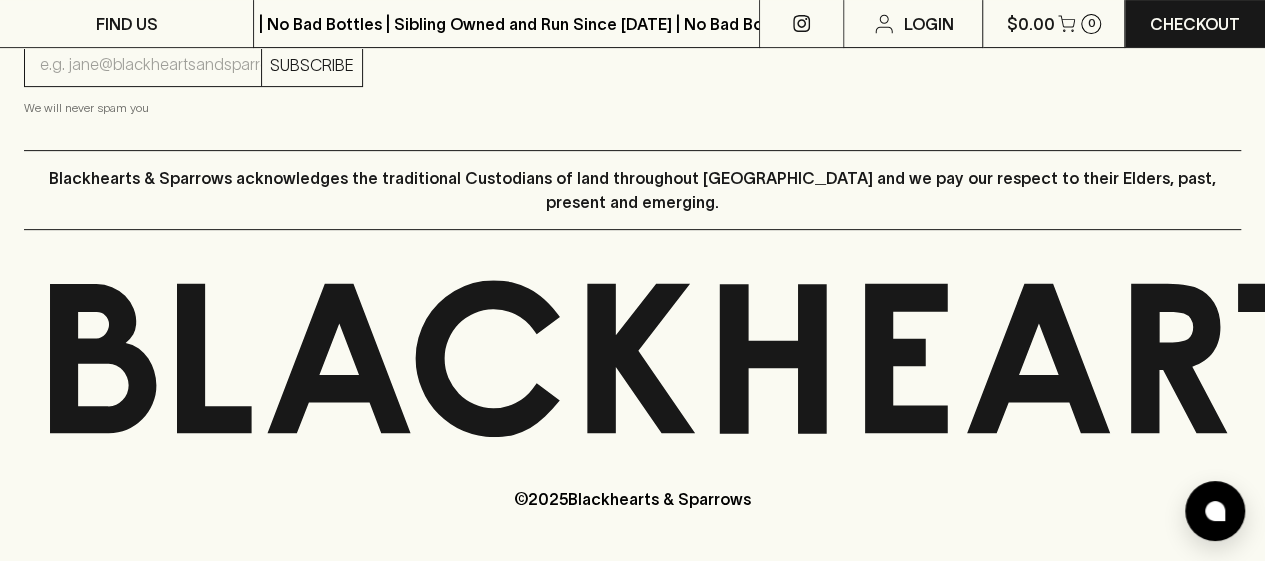 click on "Contact Us" at bounding box center (632, -107) 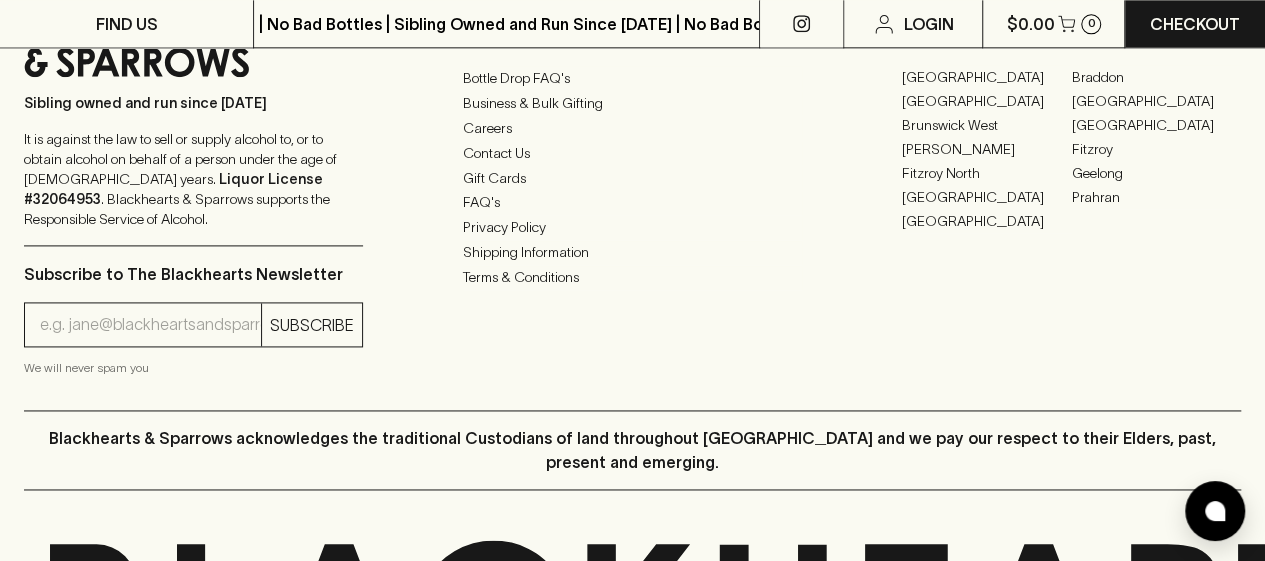 scroll, scrollTop: 1280, scrollLeft: 0, axis: vertical 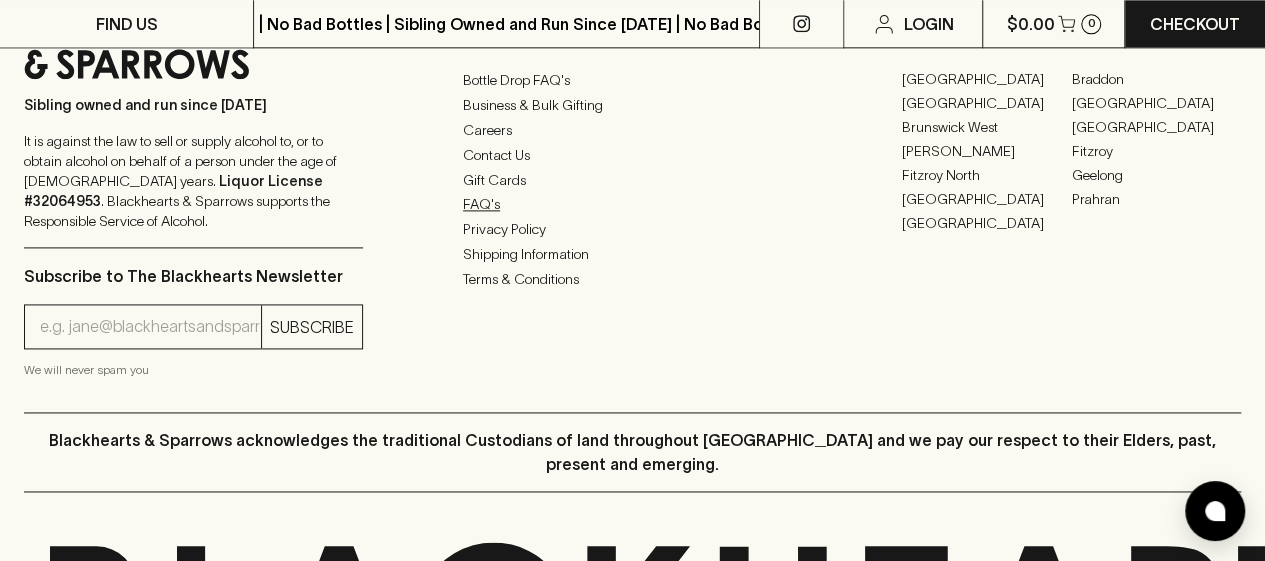 click on "FAQ's" at bounding box center [632, 205] 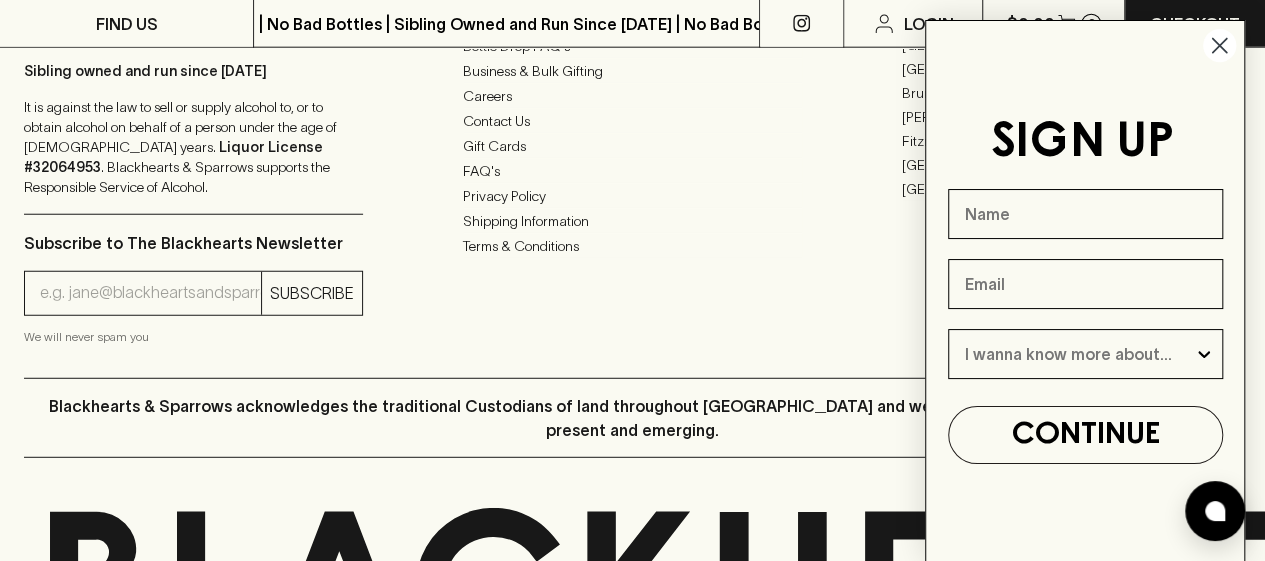 scroll, scrollTop: 2537, scrollLeft: 0, axis: vertical 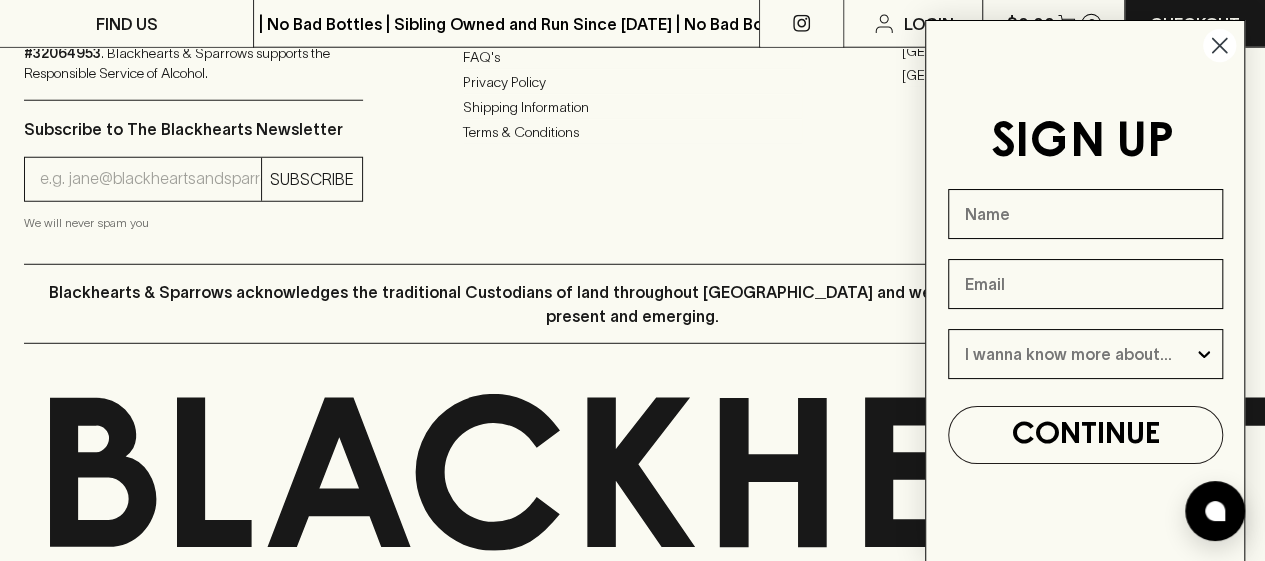 click on "Business & Bulk Gifting" at bounding box center [632, -43] 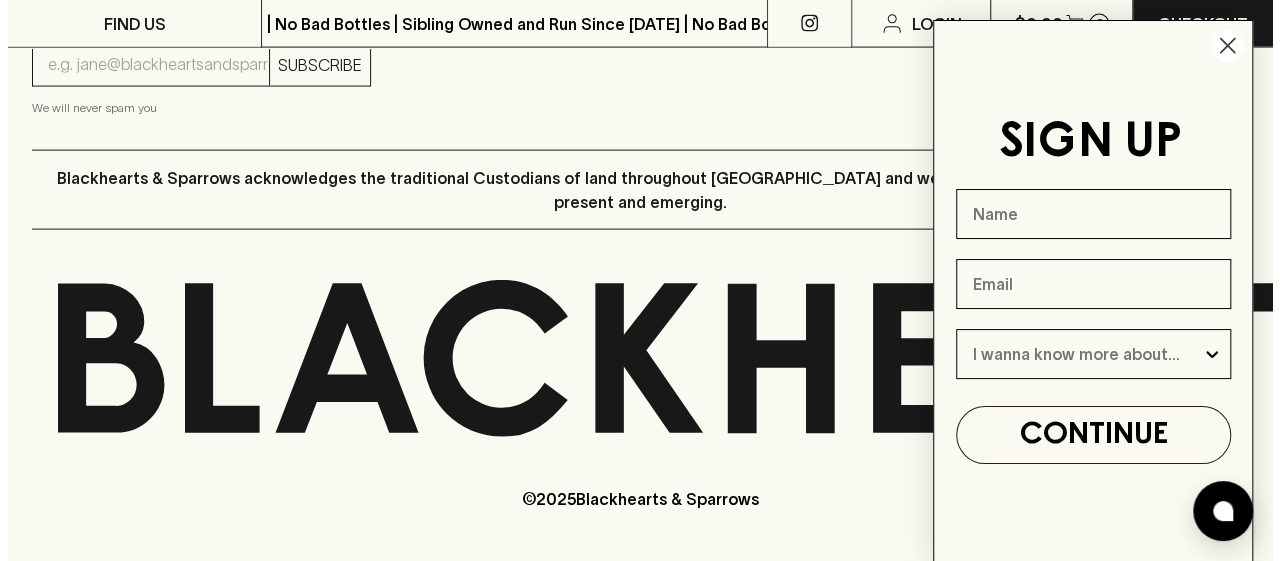 scroll, scrollTop: 0, scrollLeft: 0, axis: both 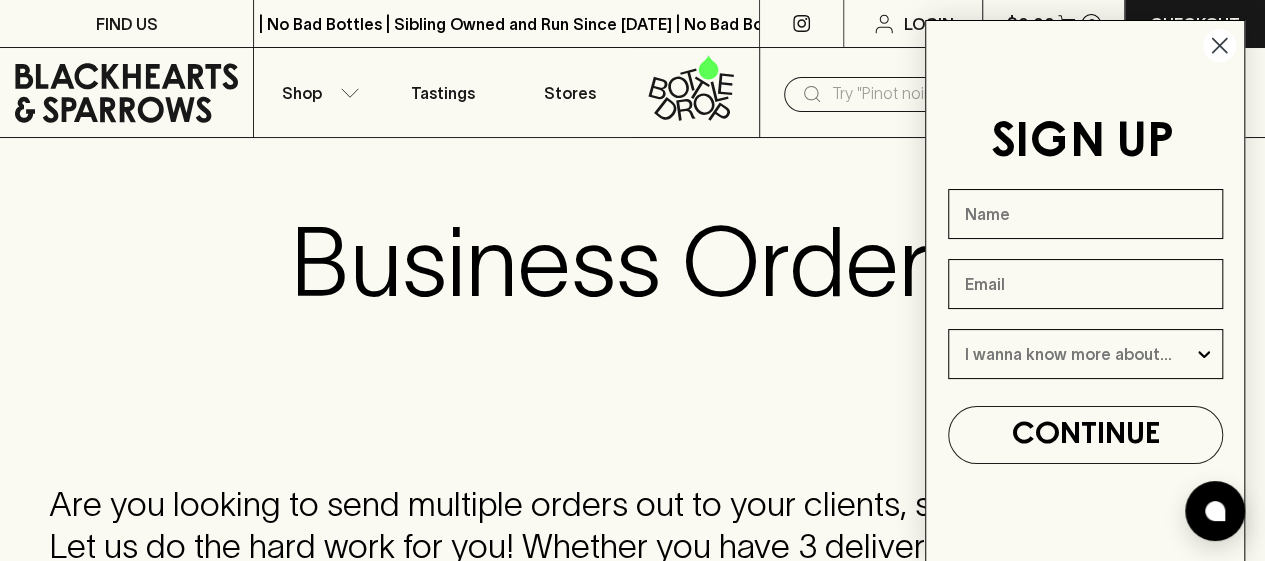 click 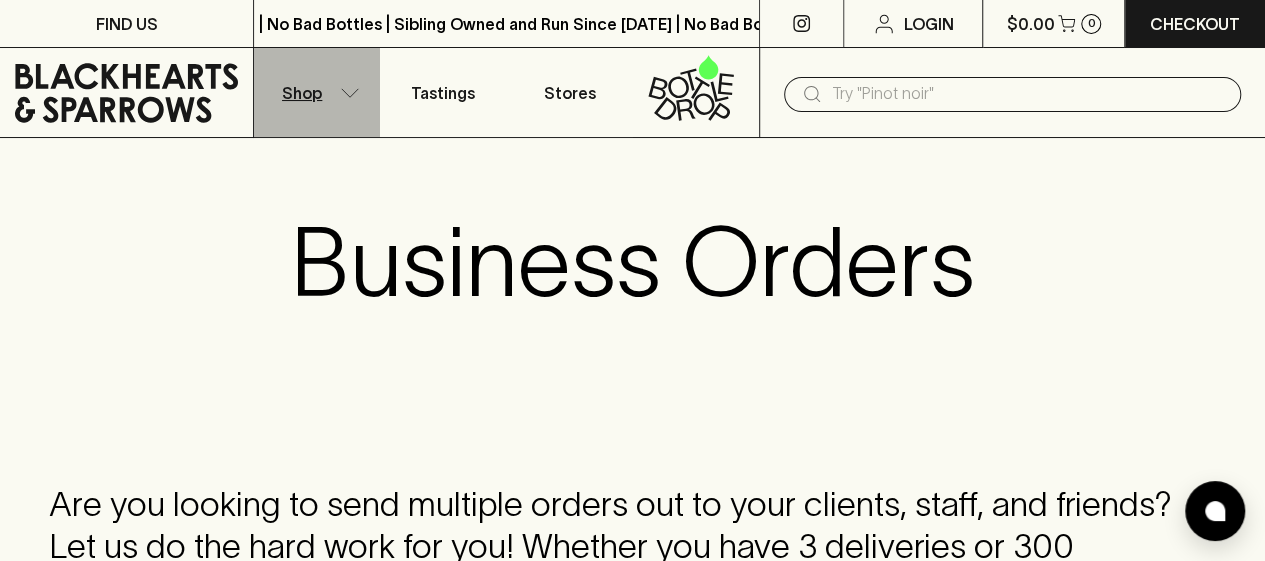 click on "Shop" at bounding box center (317, 92) 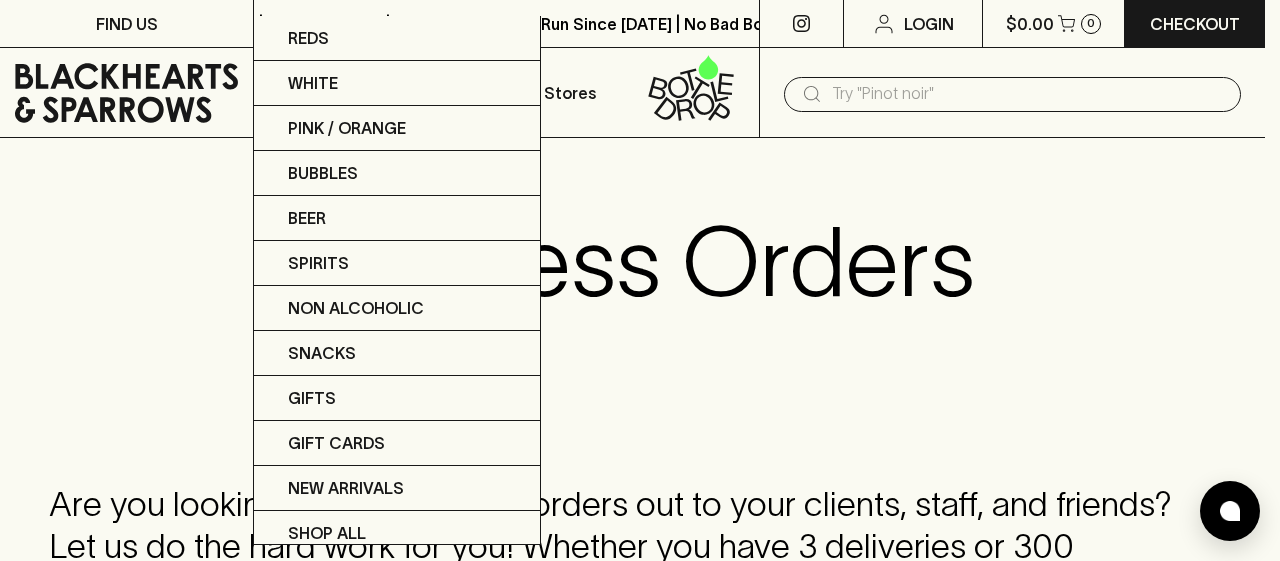 scroll, scrollTop: 78, scrollLeft: 0, axis: vertical 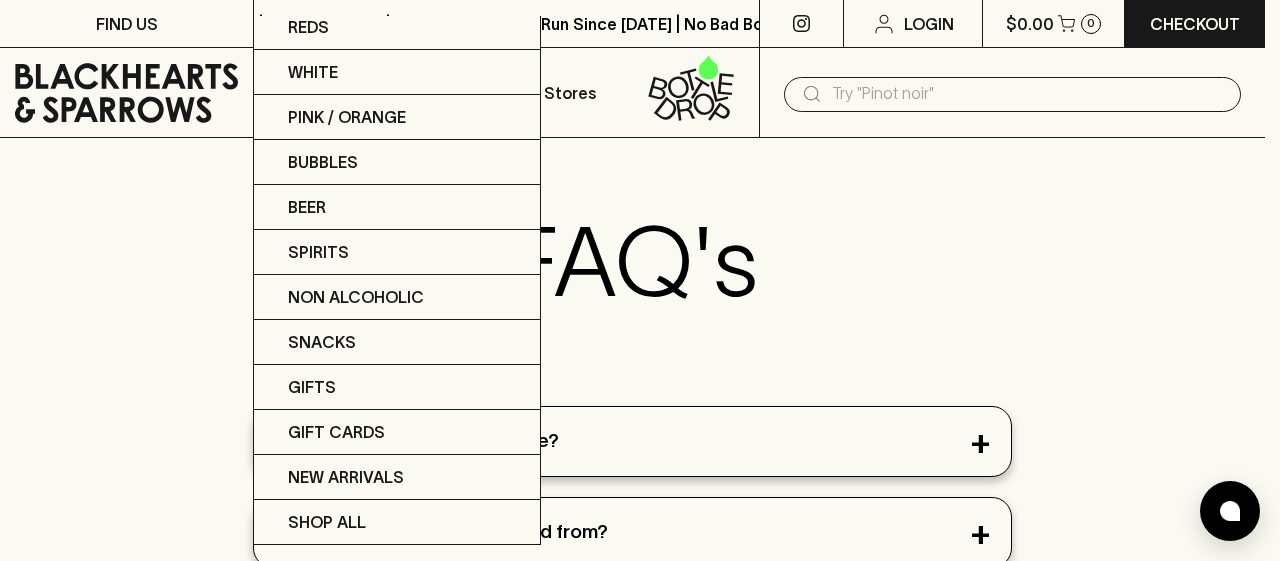 click at bounding box center [640, 280] 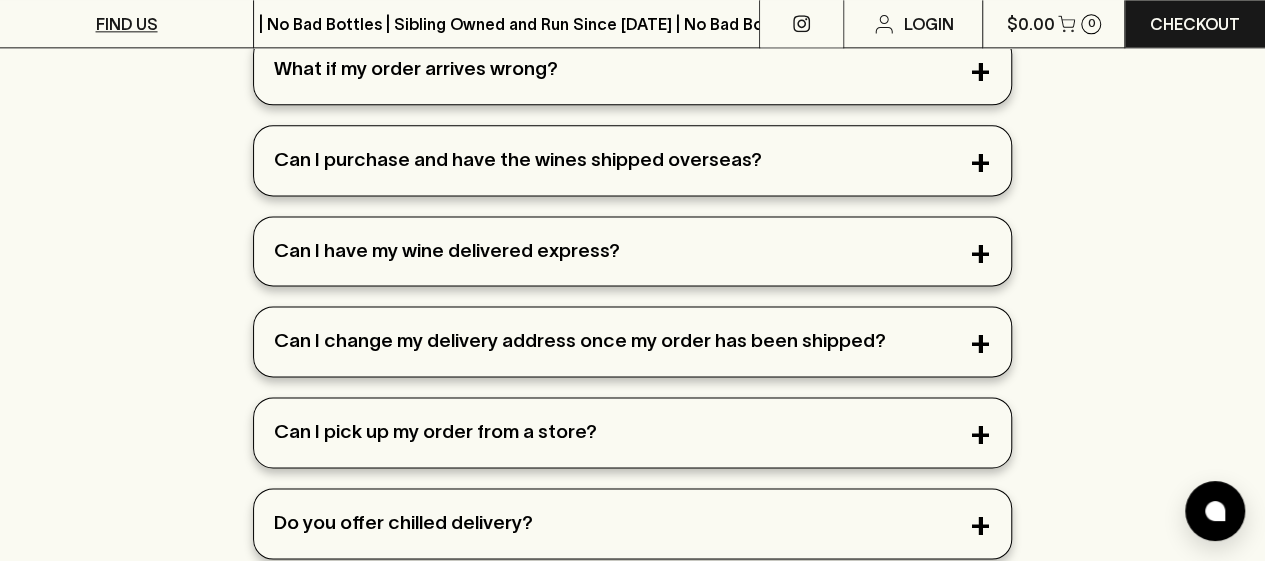 scroll, scrollTop: 0, scrollLeft: 0, axis: both 